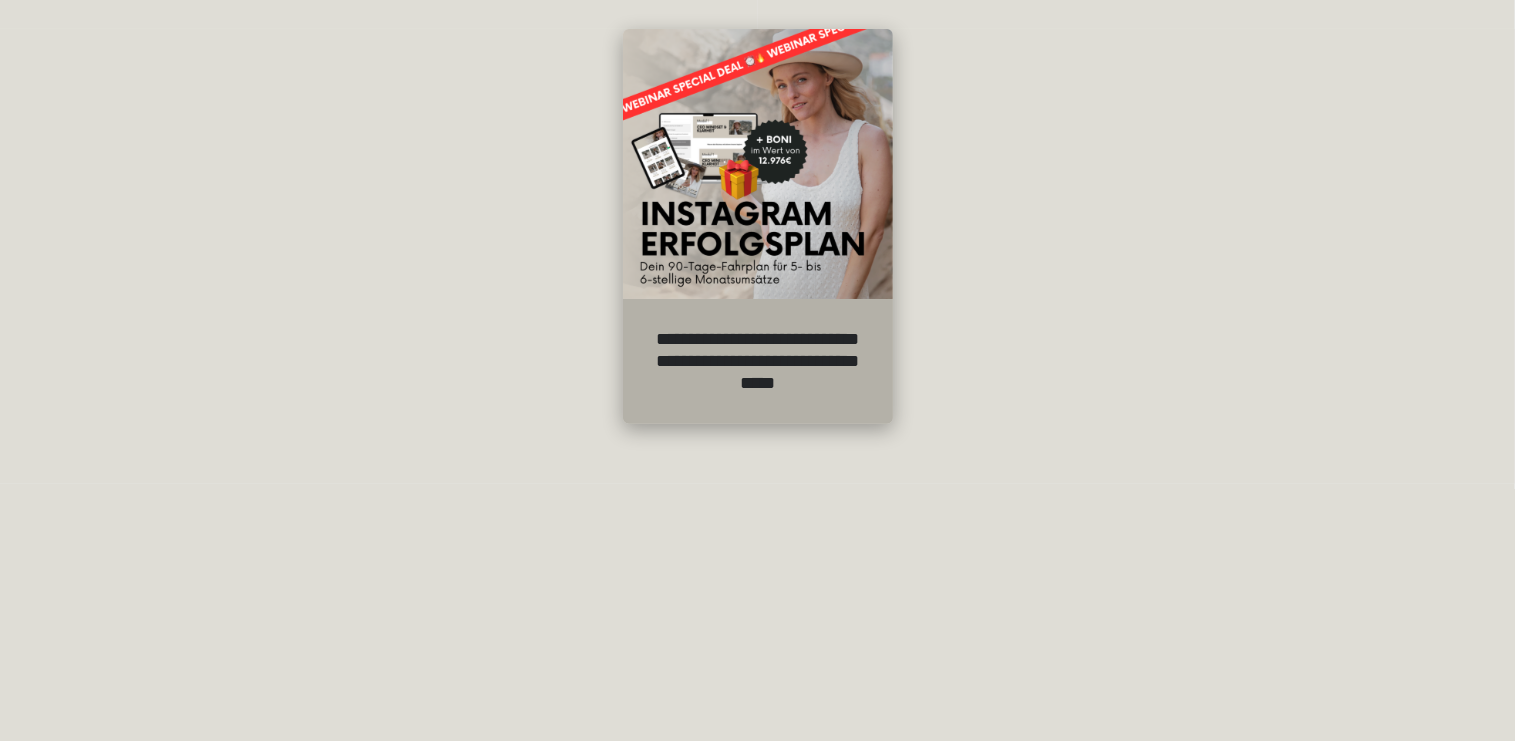 scroll, scrollTop: 595, scrollLeft: 0, axis: vertical 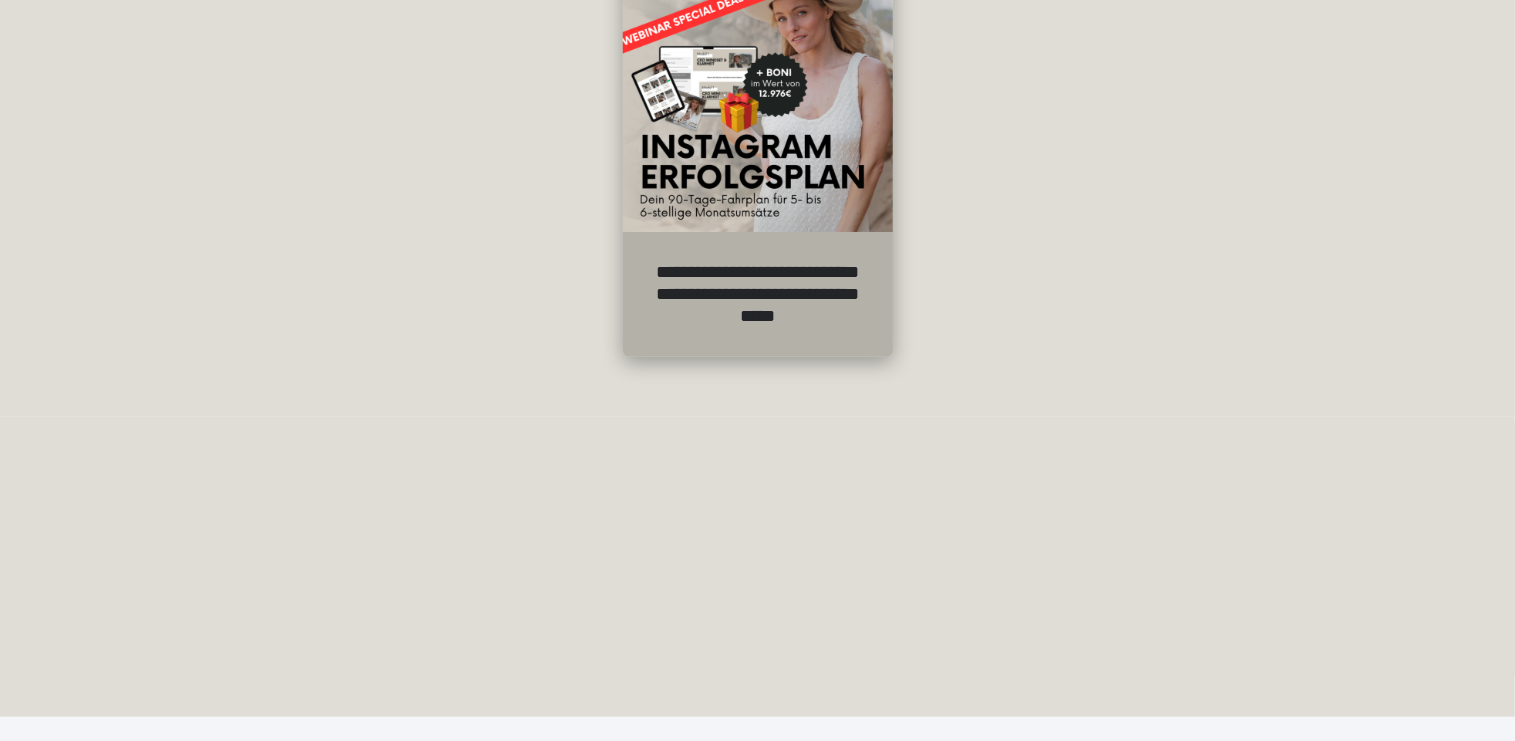 click on "**********" at bounding box center [758, 294] 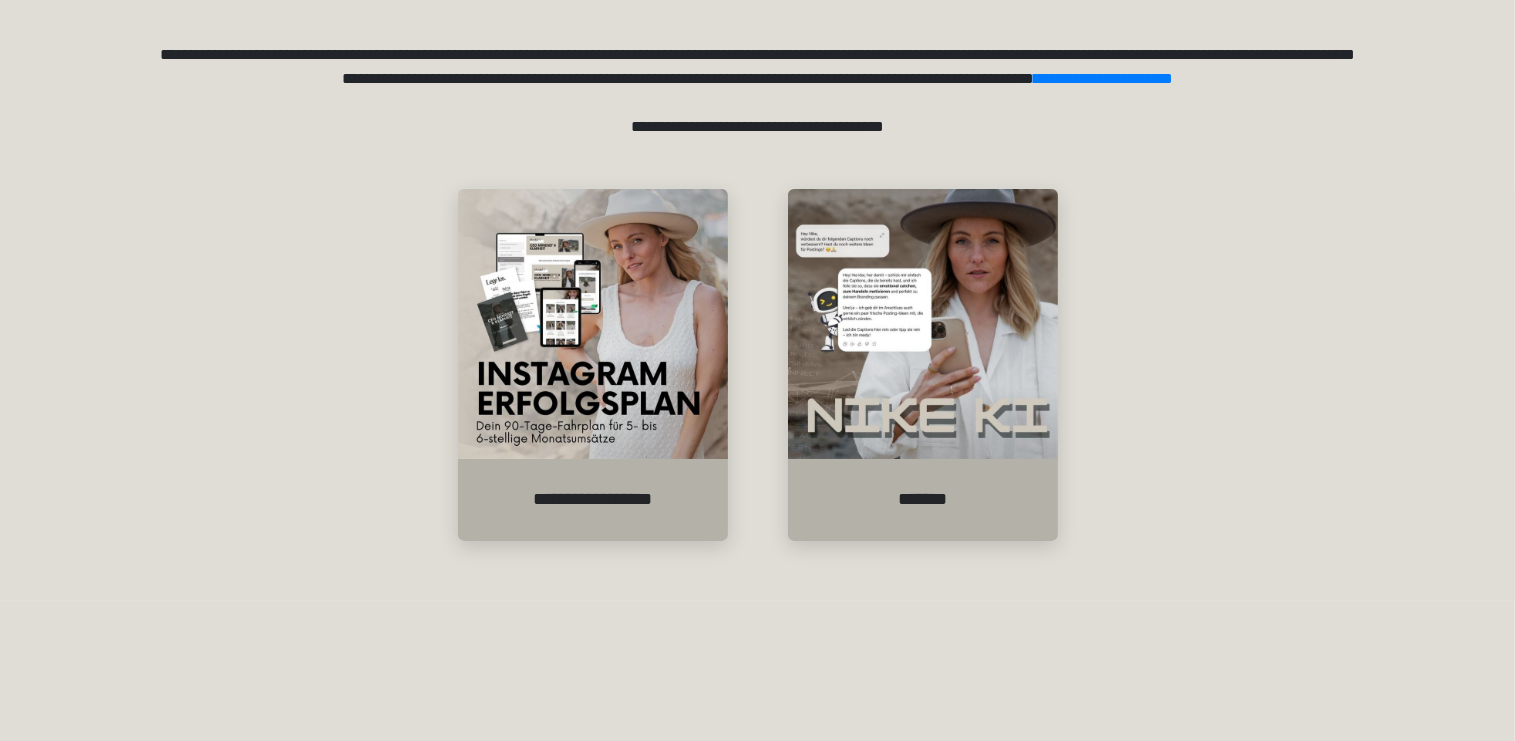 scroll, scrollTop: 422, scrollLeft: 0, axis: vertical 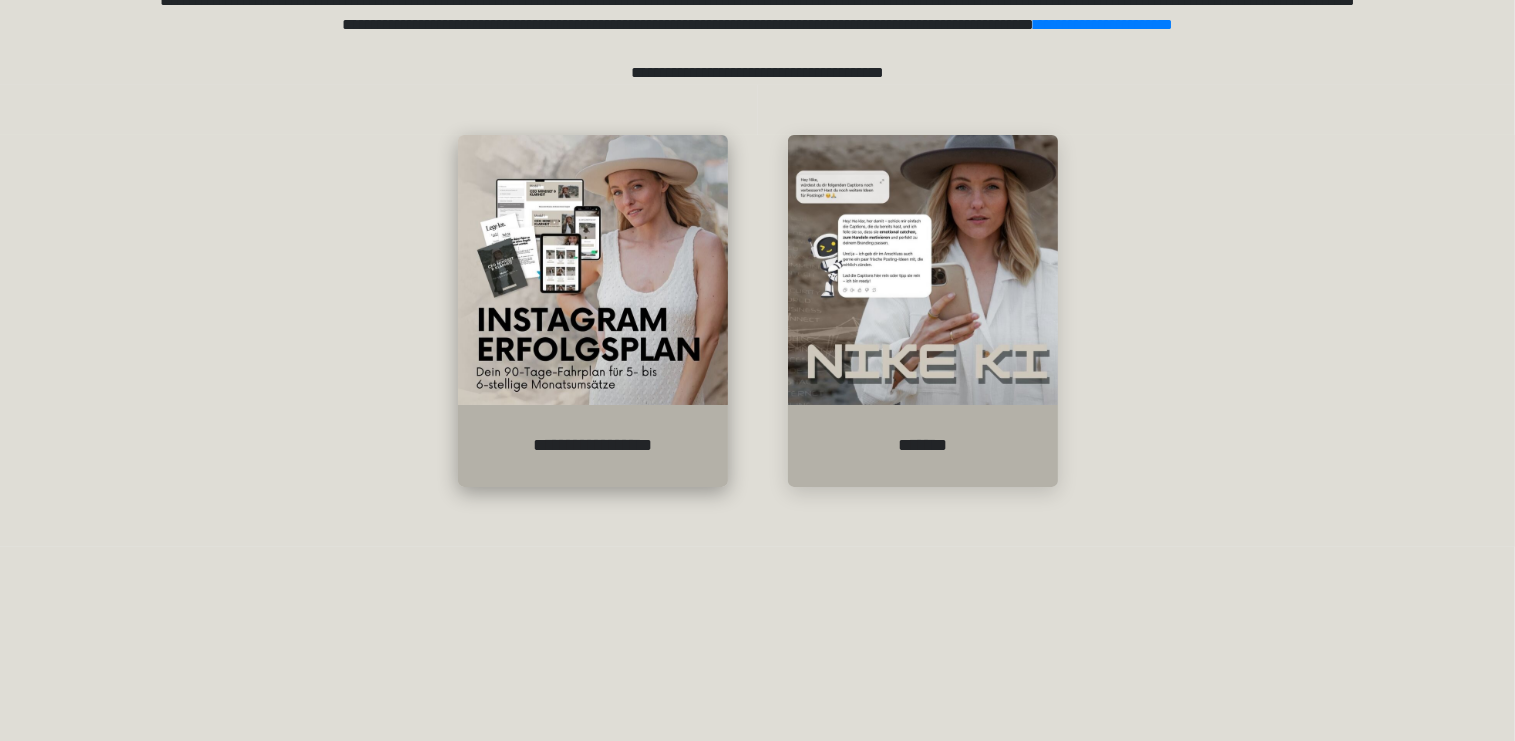 click on "**********" at bounding box center (593, 446) 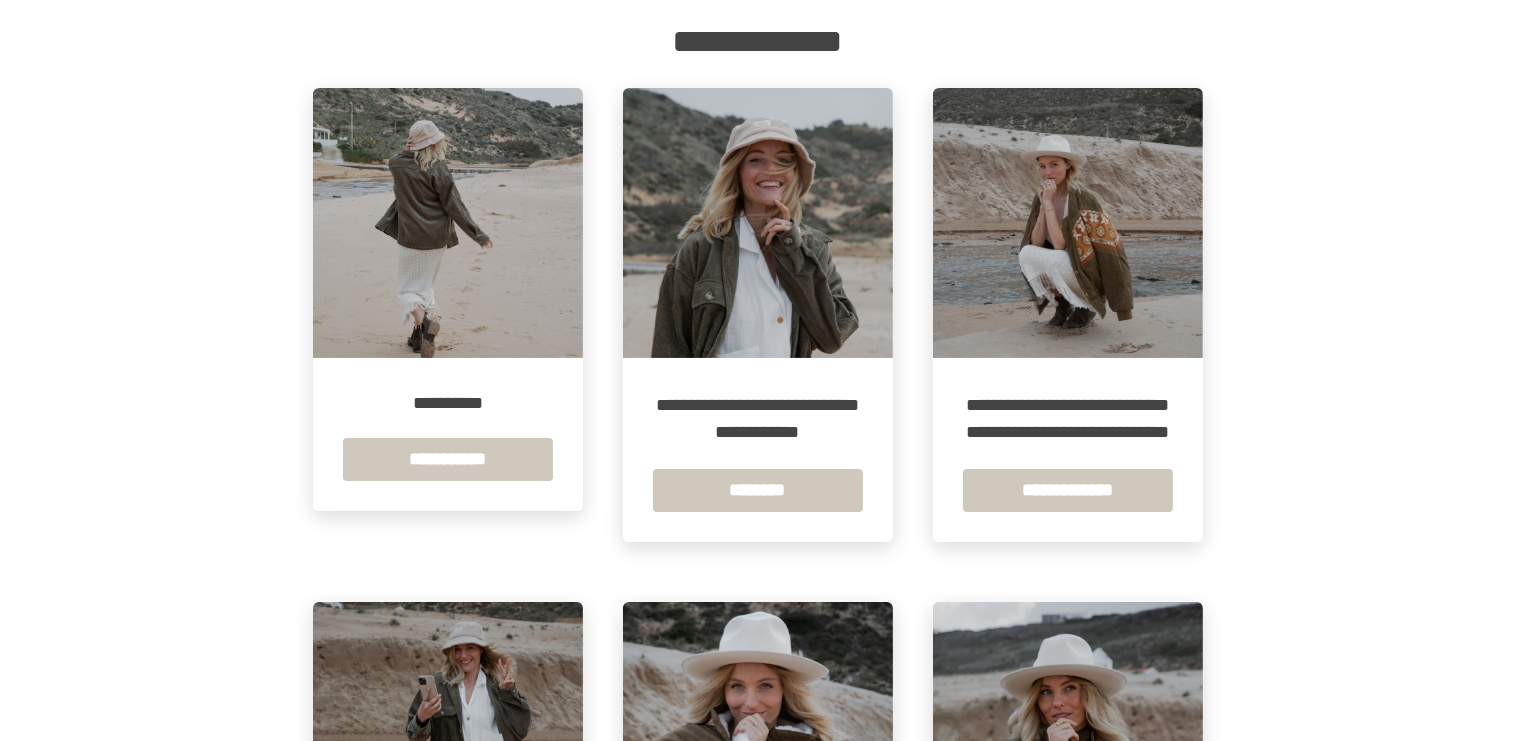 scroll, scrollTop: 316, scrollLeft: 0, axis: vertical 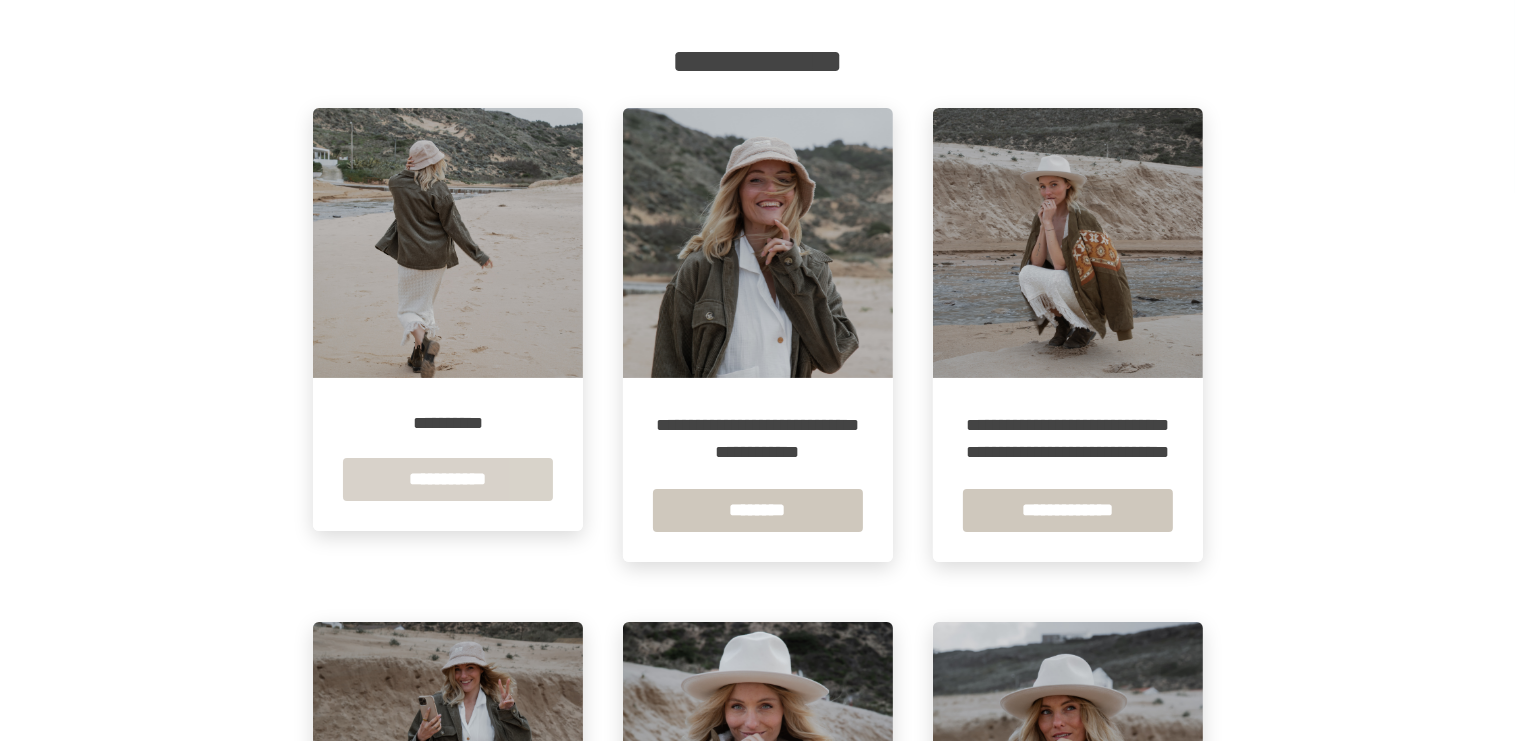 click on "**********" at bounding box center [448, 479] 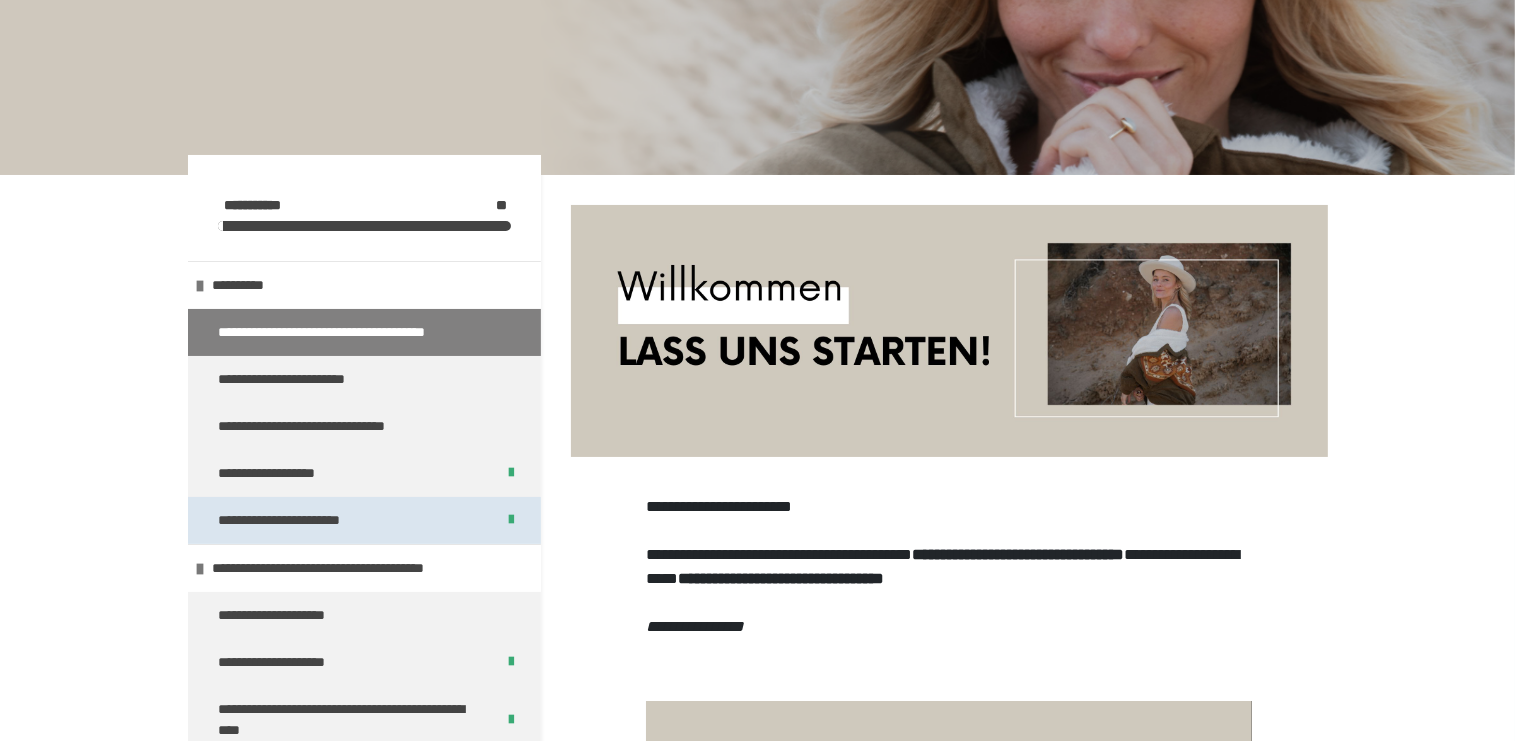 scroll, scrollTop: 248, scrollLeft: 0, axis: vertical 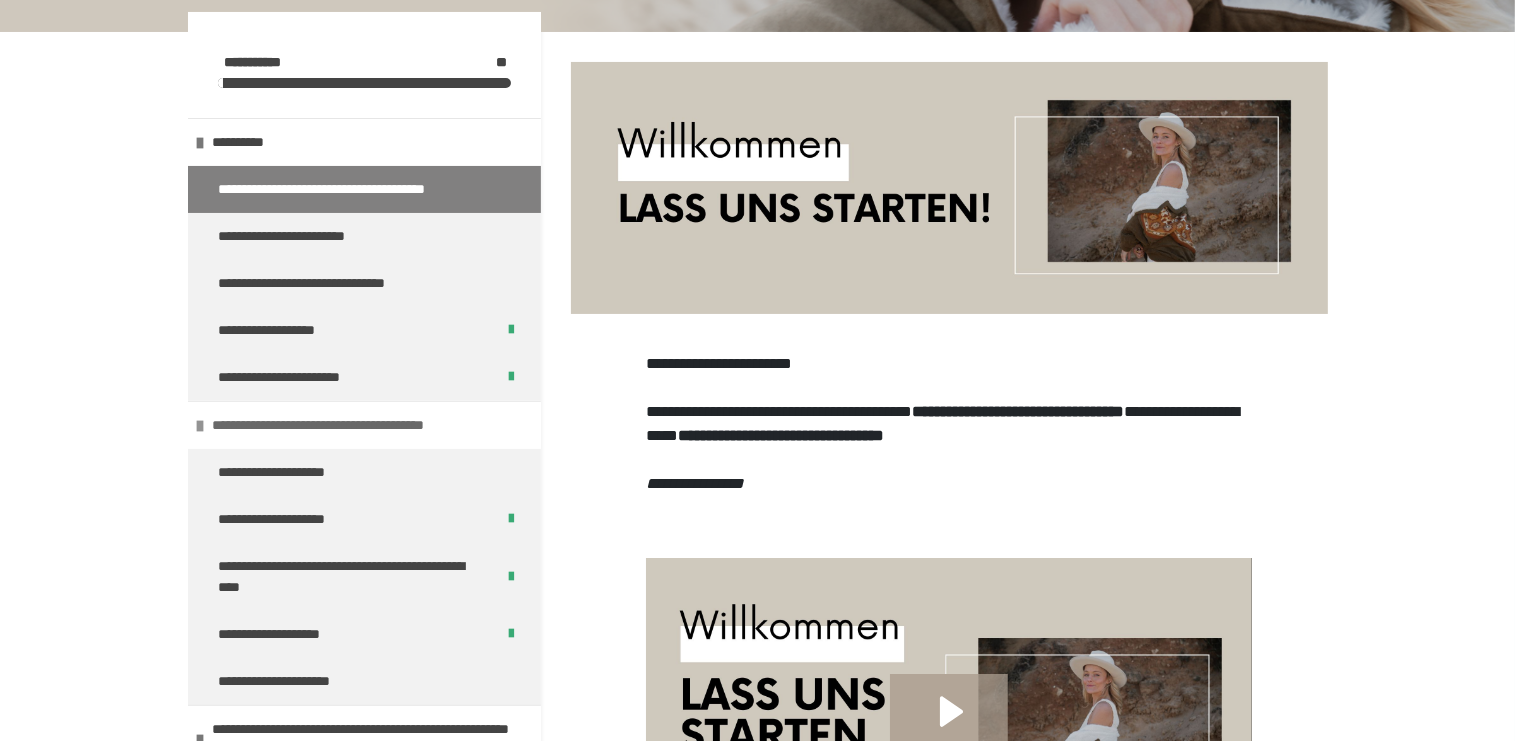 click on "**********" at bounding box center (359, 425) 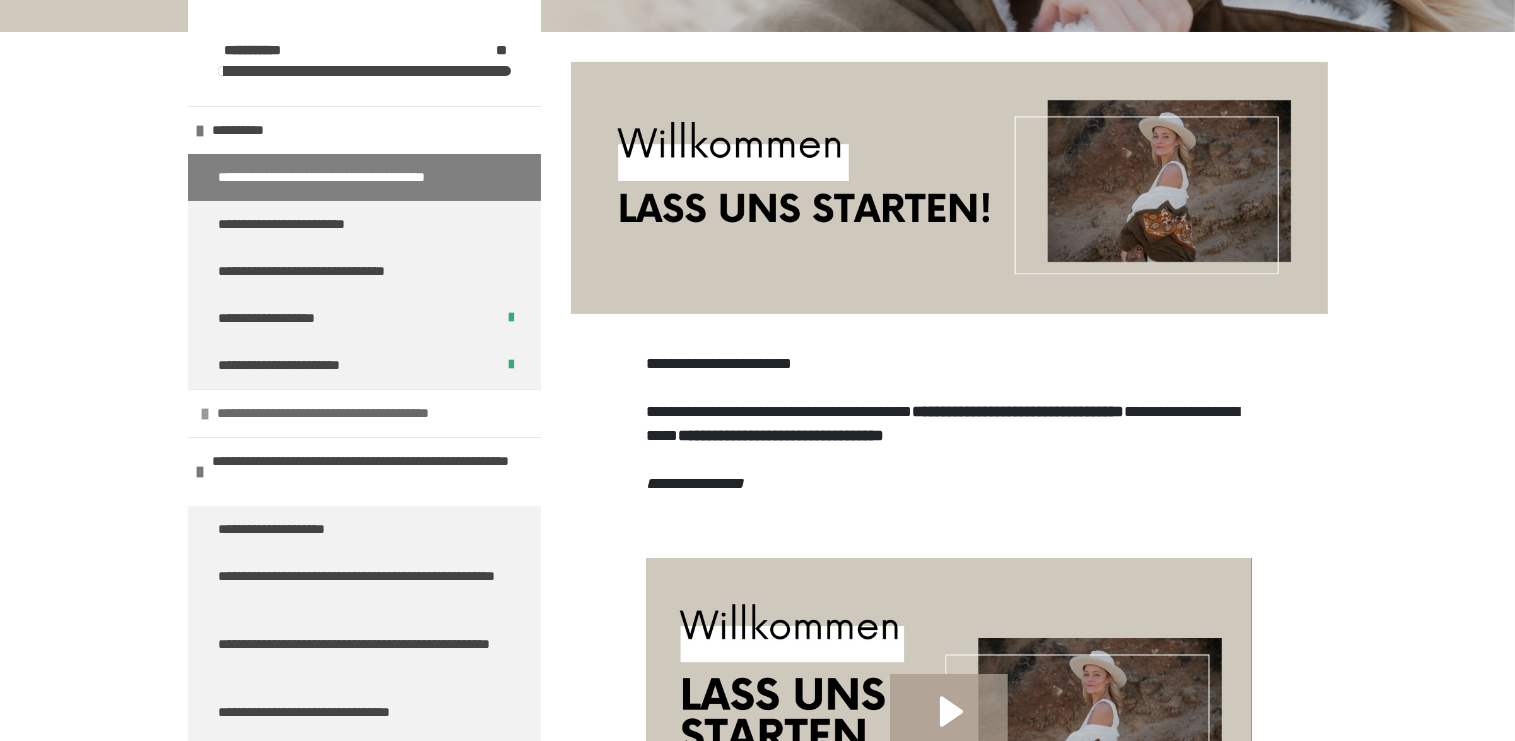 scroll, scrollTop: 528, scrollLeft: 0, axis: vertical 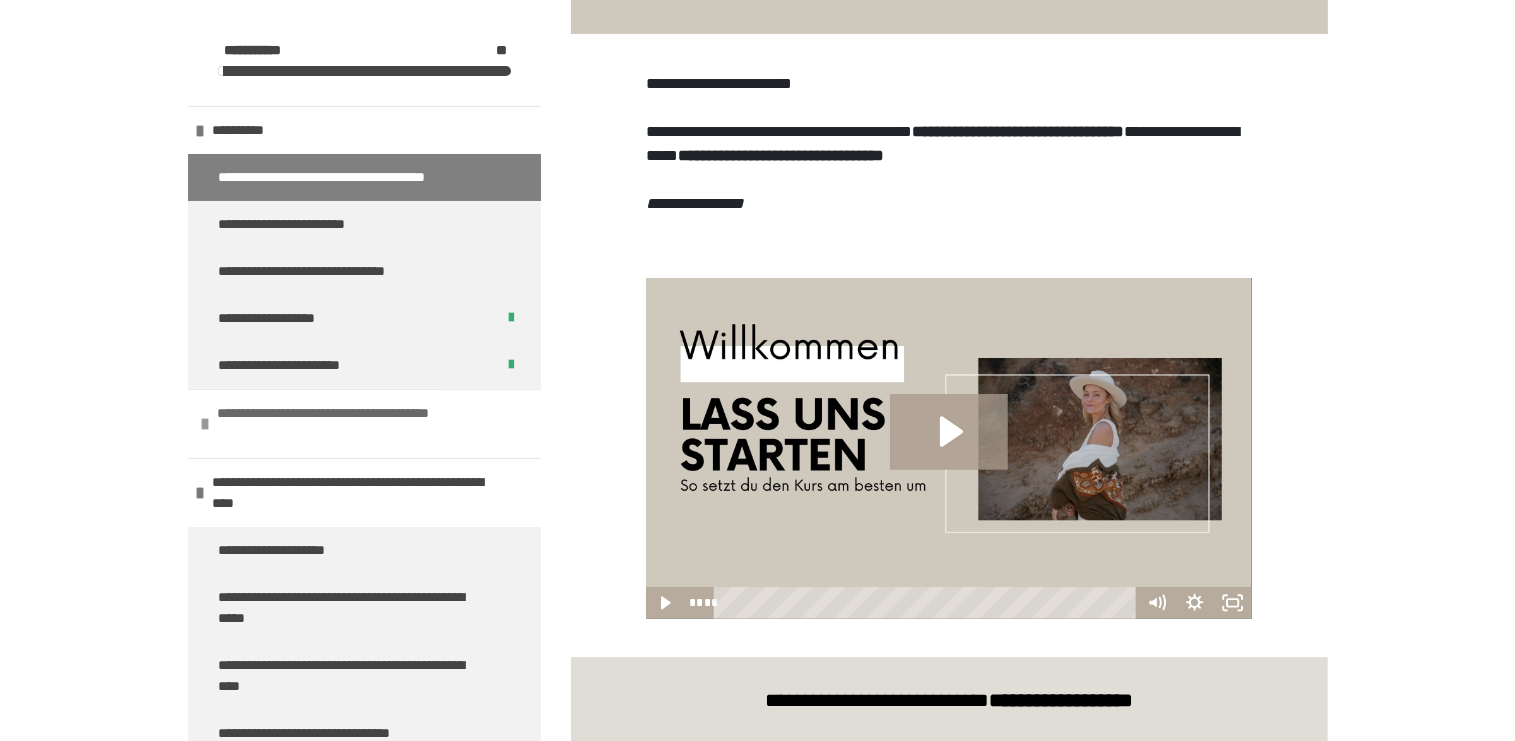 click at bounding box center (205, 424) 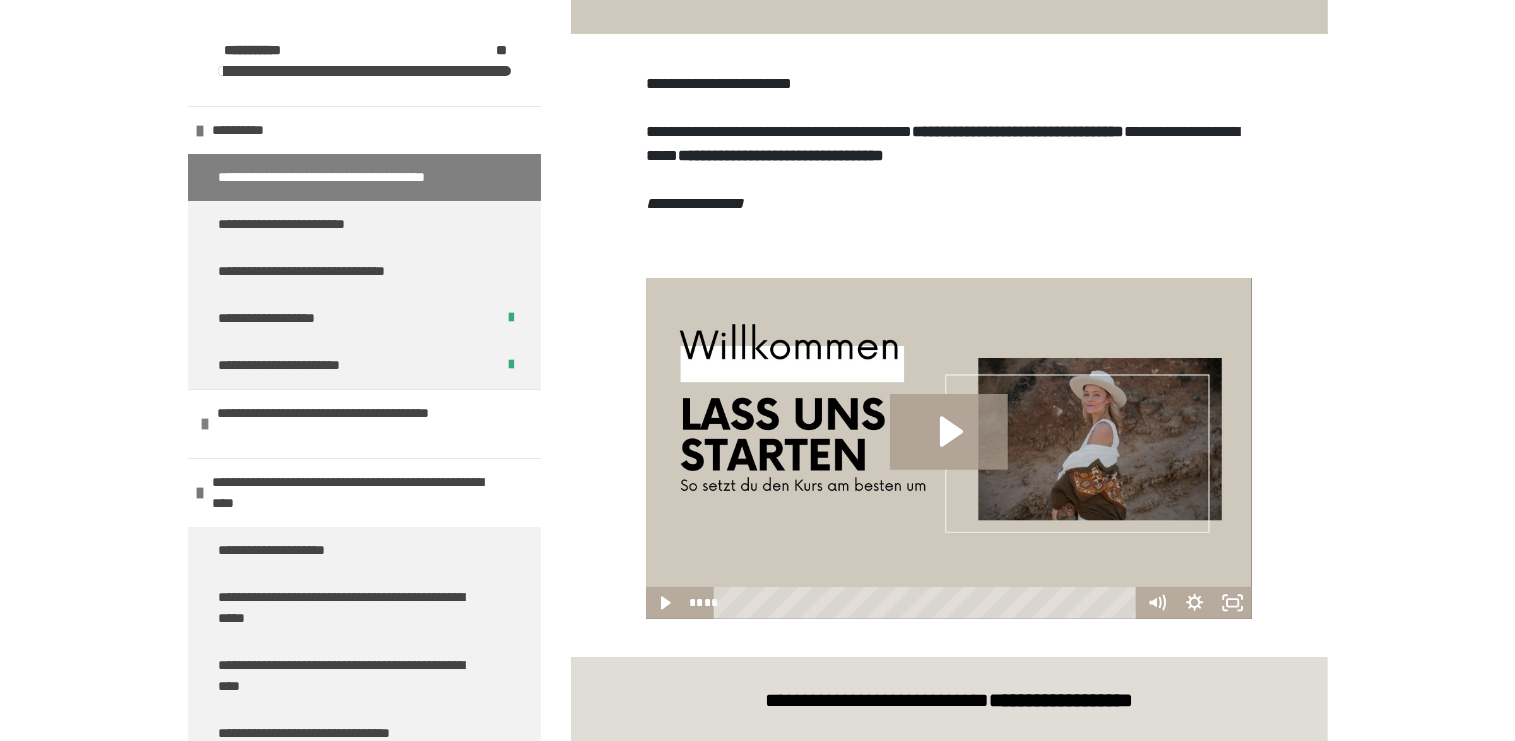 click at bounding box center (200, 131) 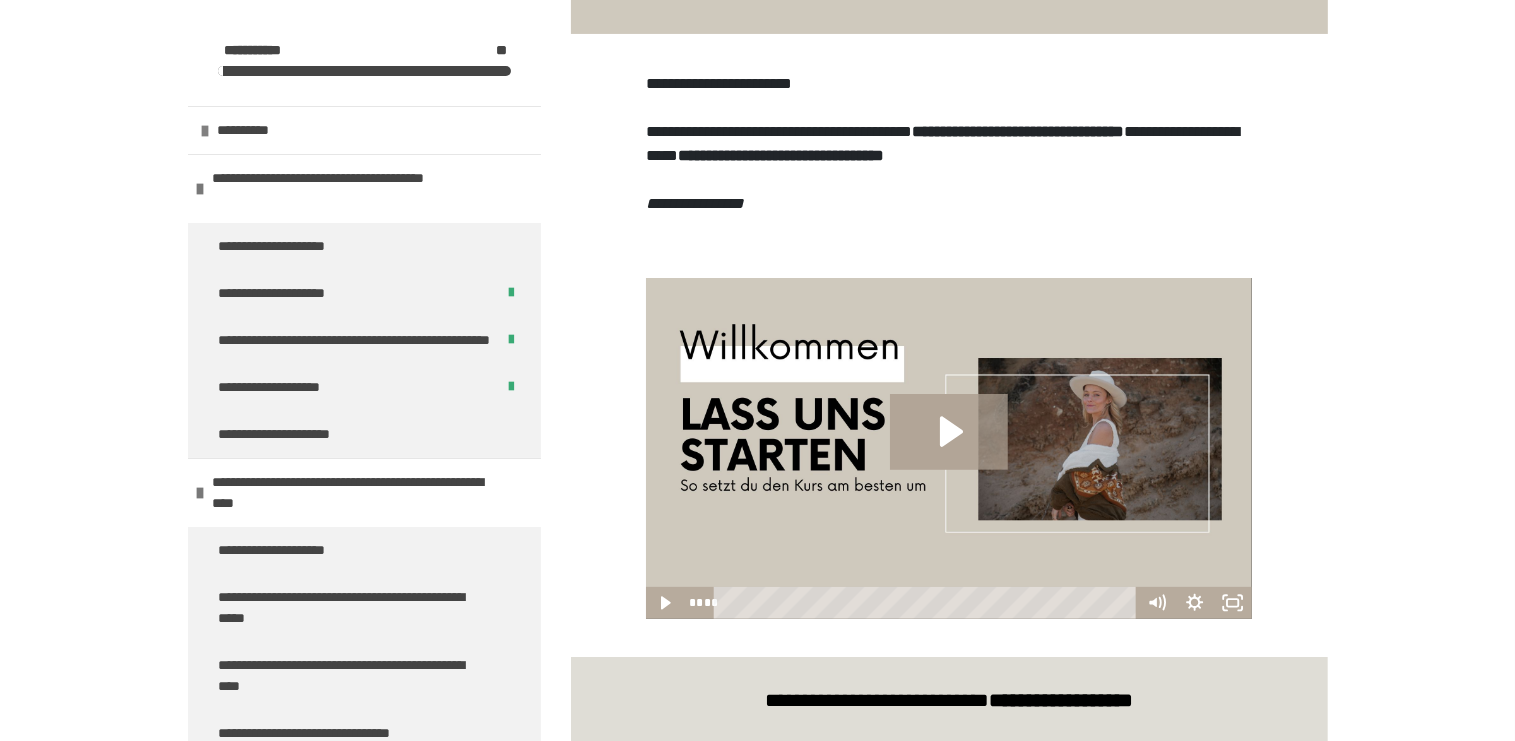 click on "**********" at bounding box center (364, 293) 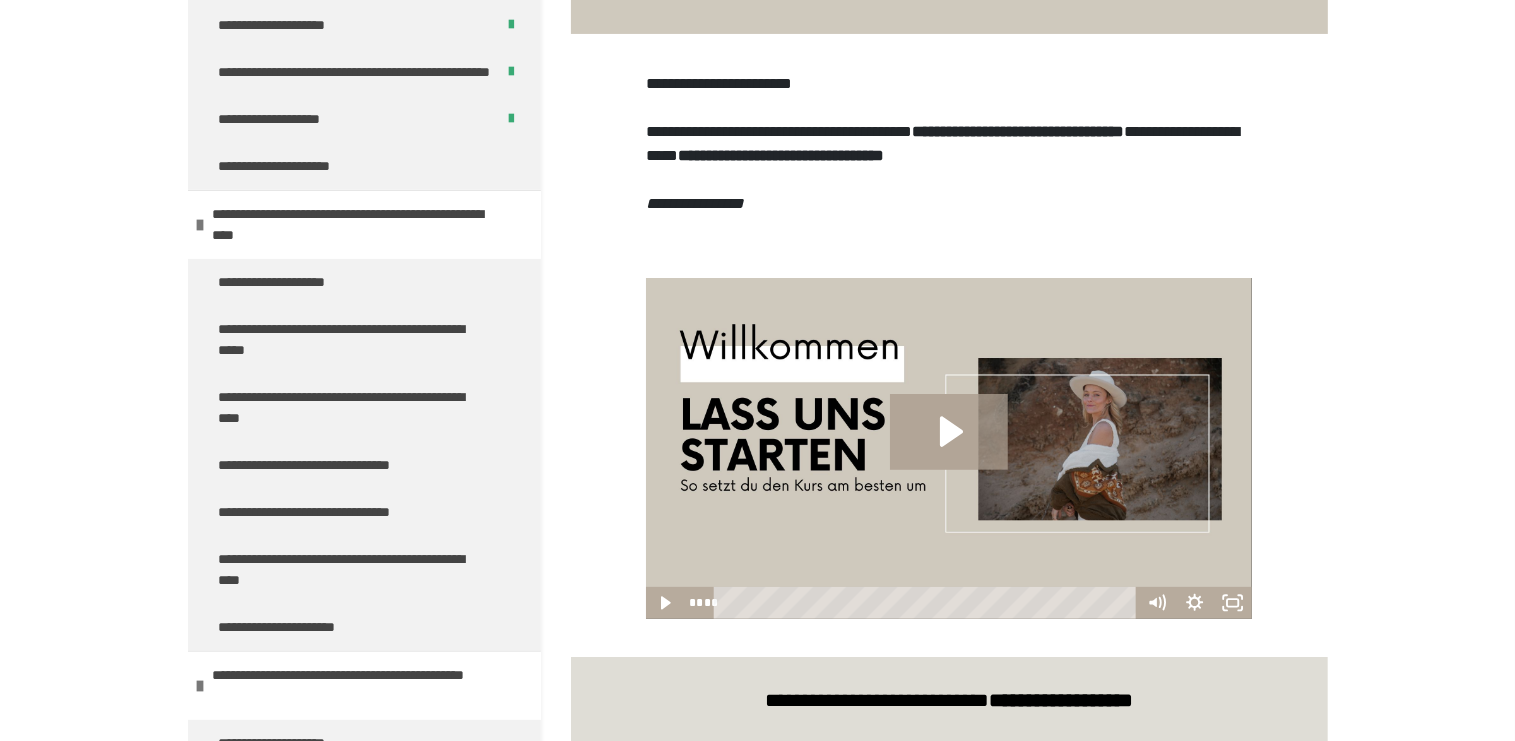 click on "*******" at bounding box center [1240, 856] 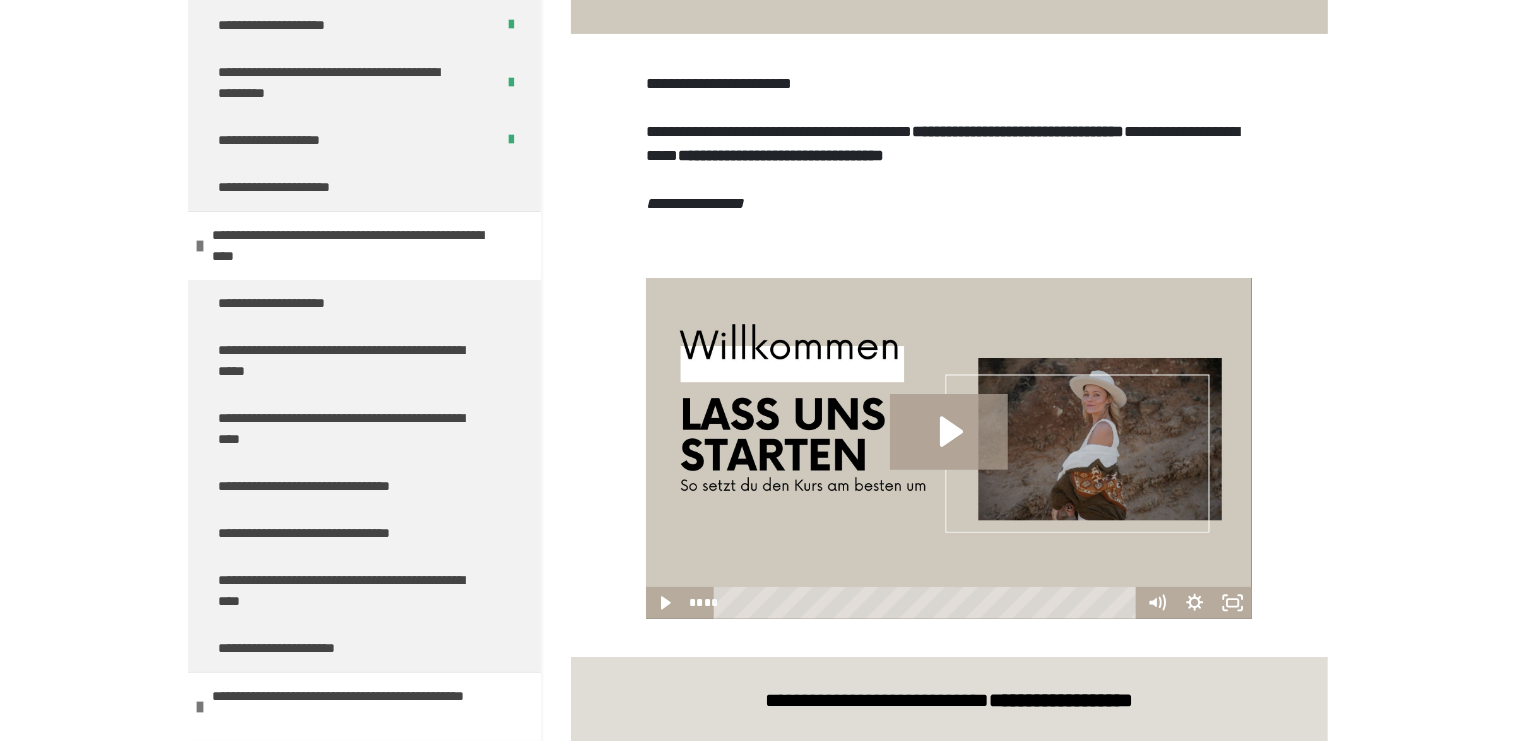 click on "**********" at bounding box center (364, -22) 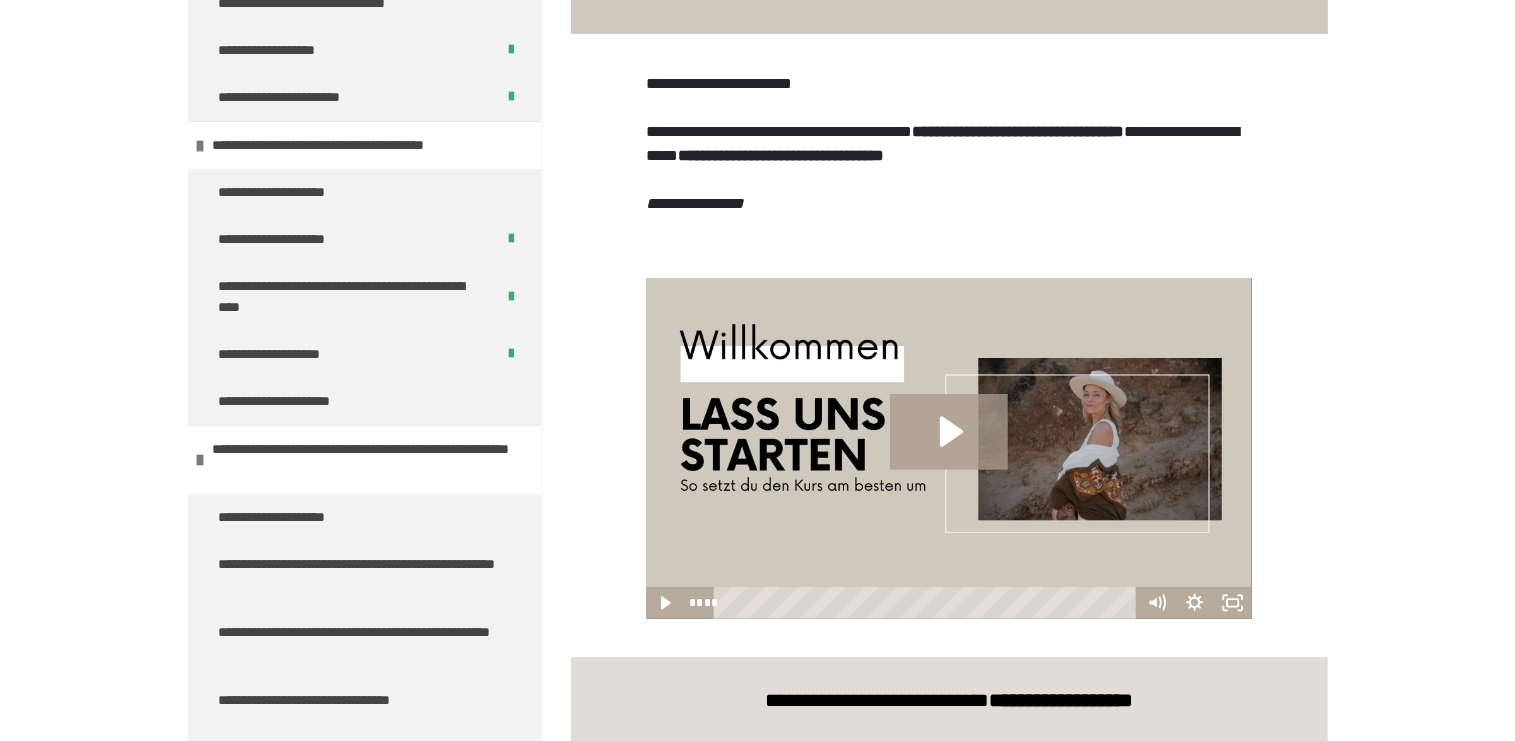 click on "**********" at bounding box center [364, 5827] 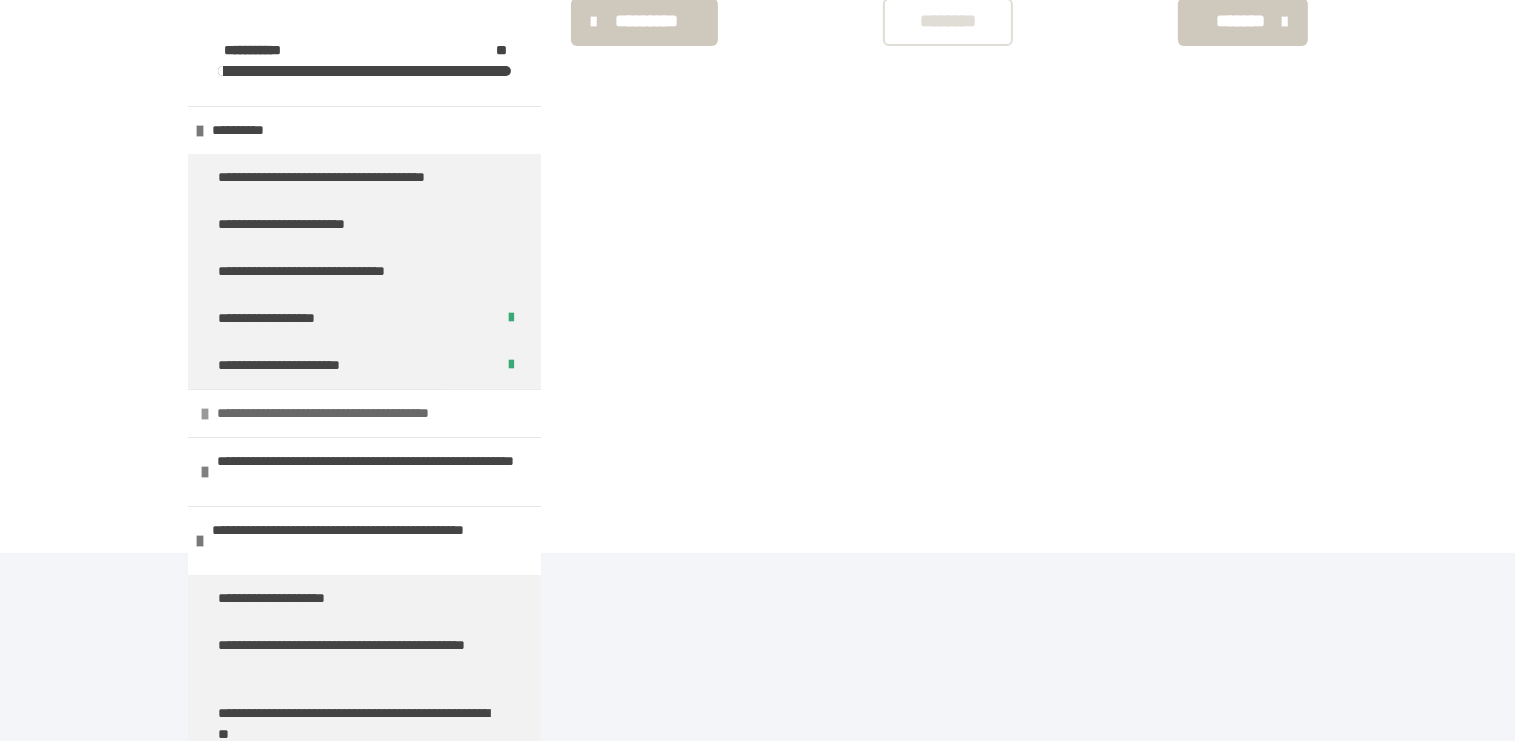 click on "**********" at bounding box center (364, 5771) 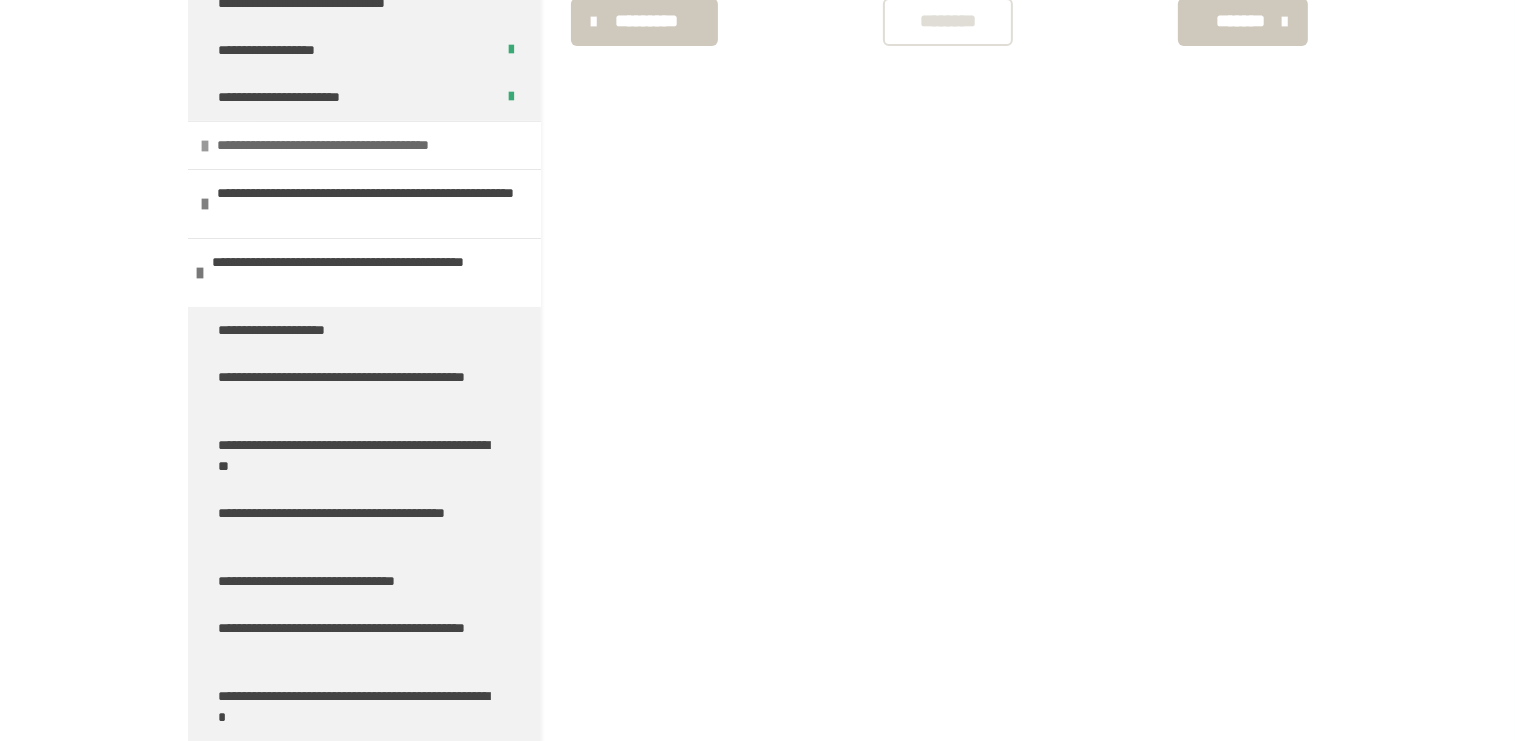 click on "**********" at bounding box center [364, 145] 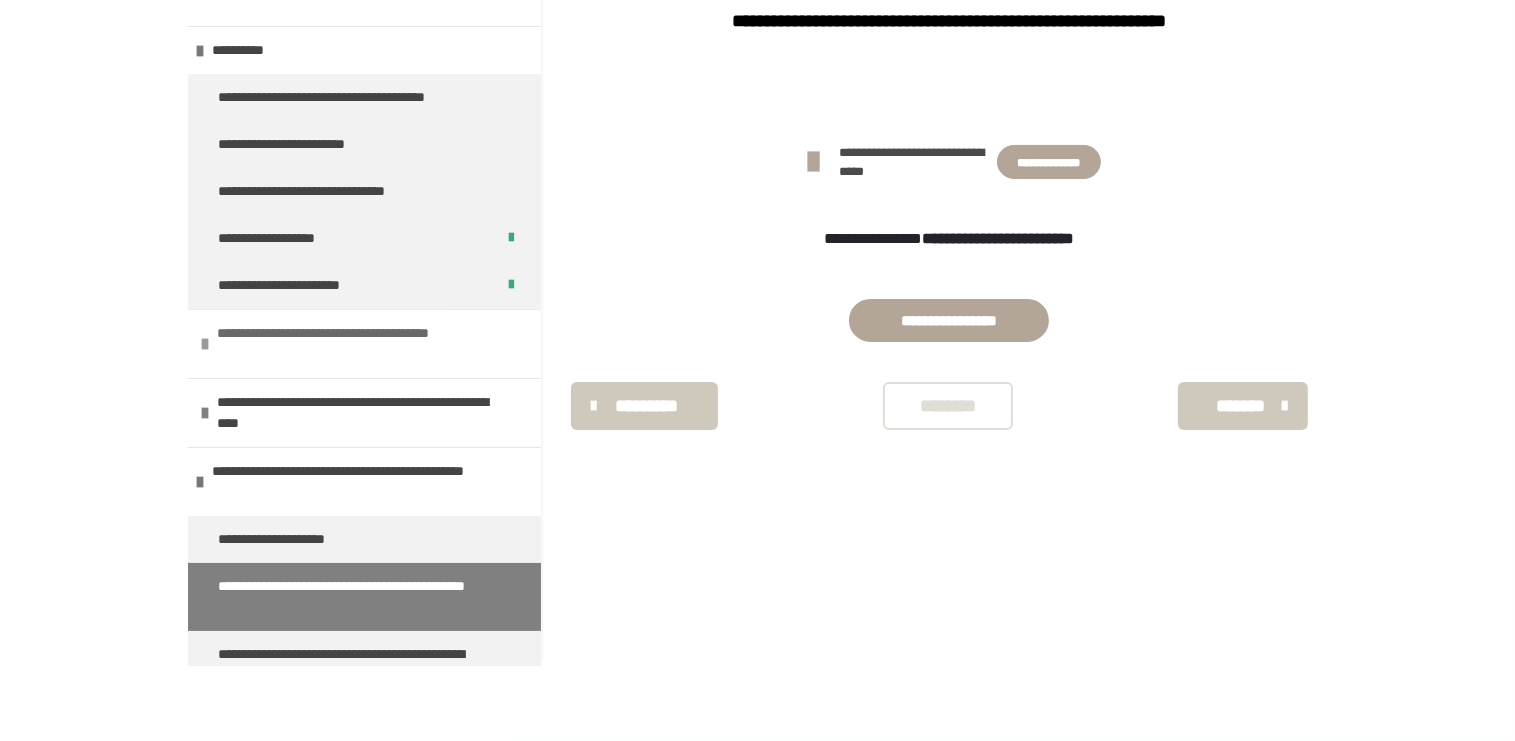 scroll, scrollTop: 234, scrollLeft: 0, axis: vertical 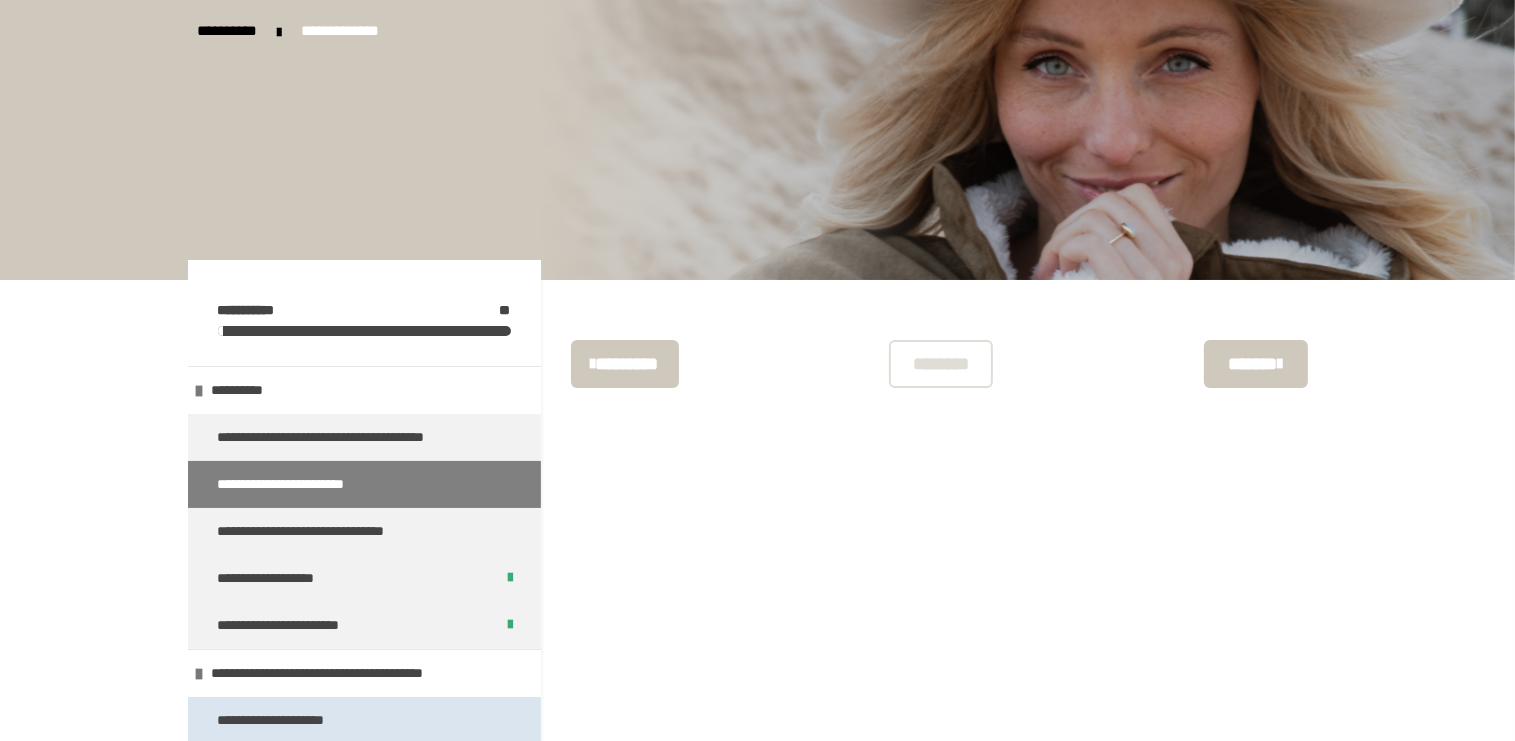 click on "**********" at bounding box center (271, 720) 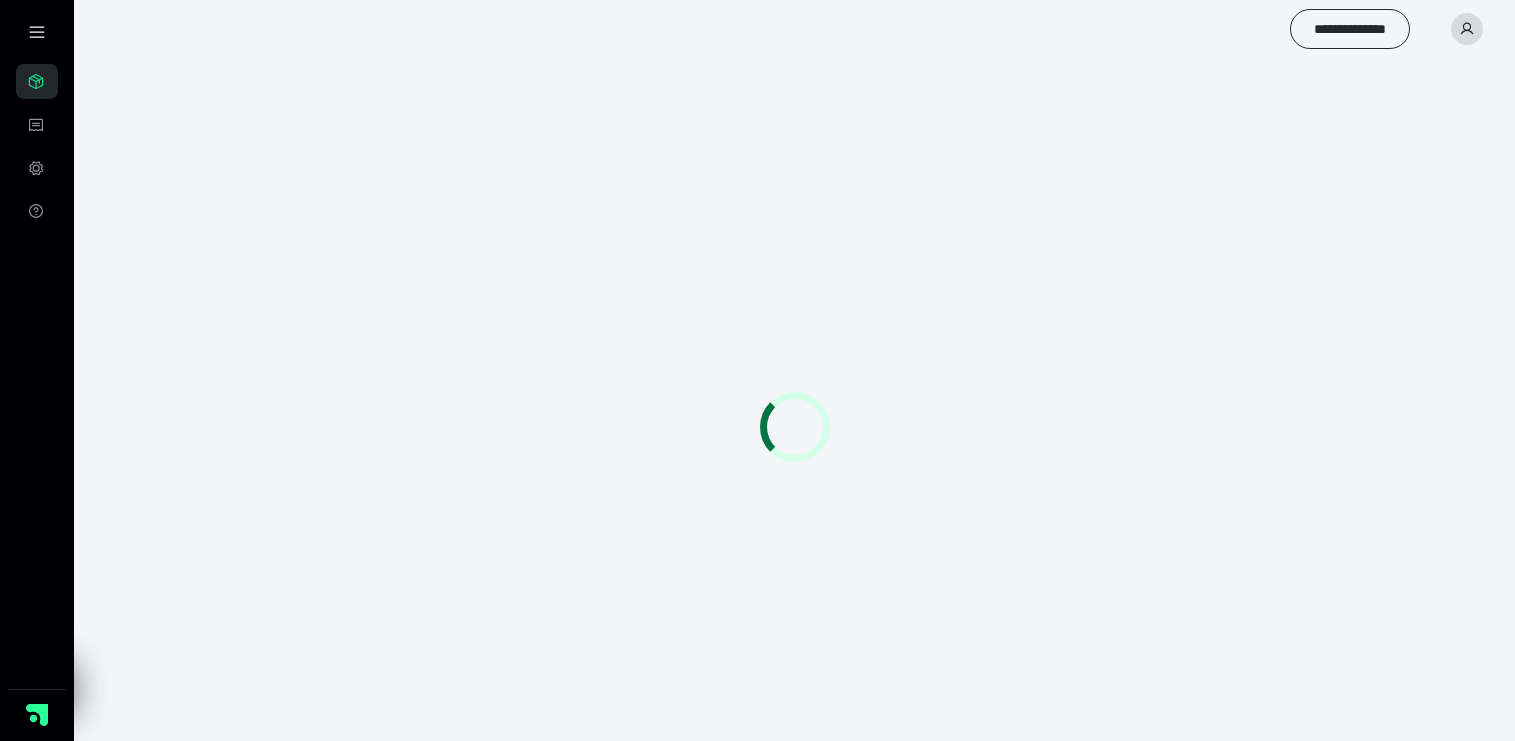 scroll, scrollTop: 0, scrollLeft: 0, axis: both 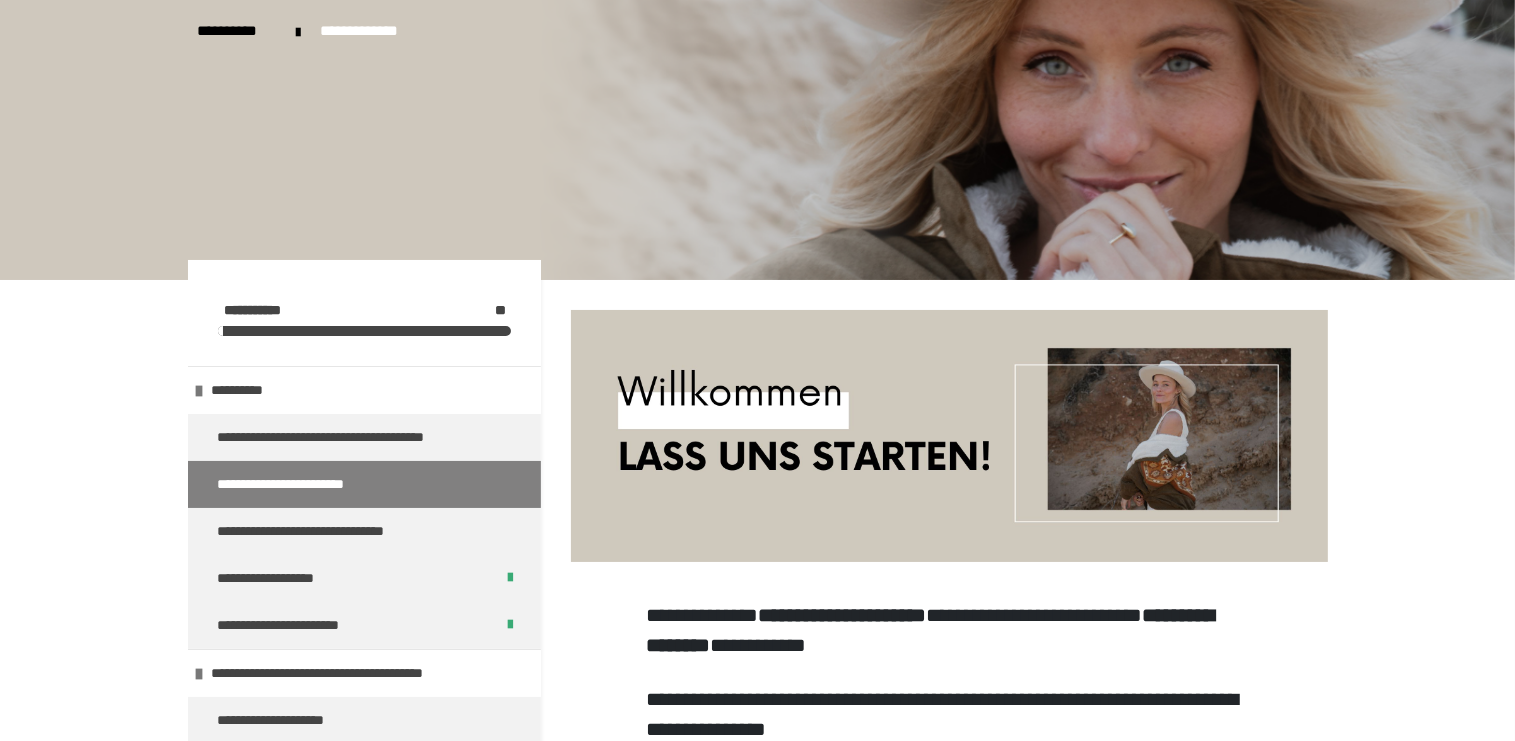 click on "**********" at bounding box center [364, 720] 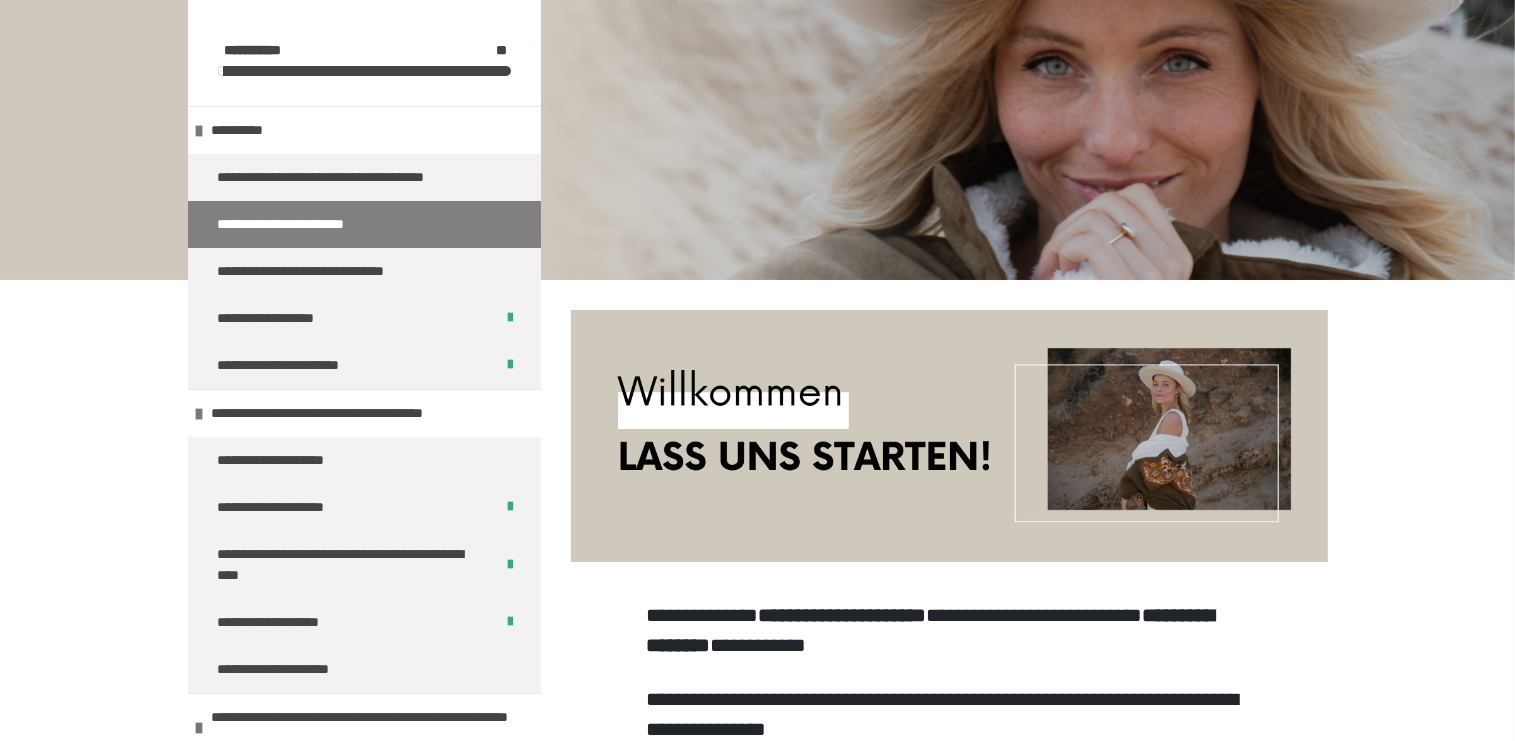 click on "**********" at bounding box center (949, 753) 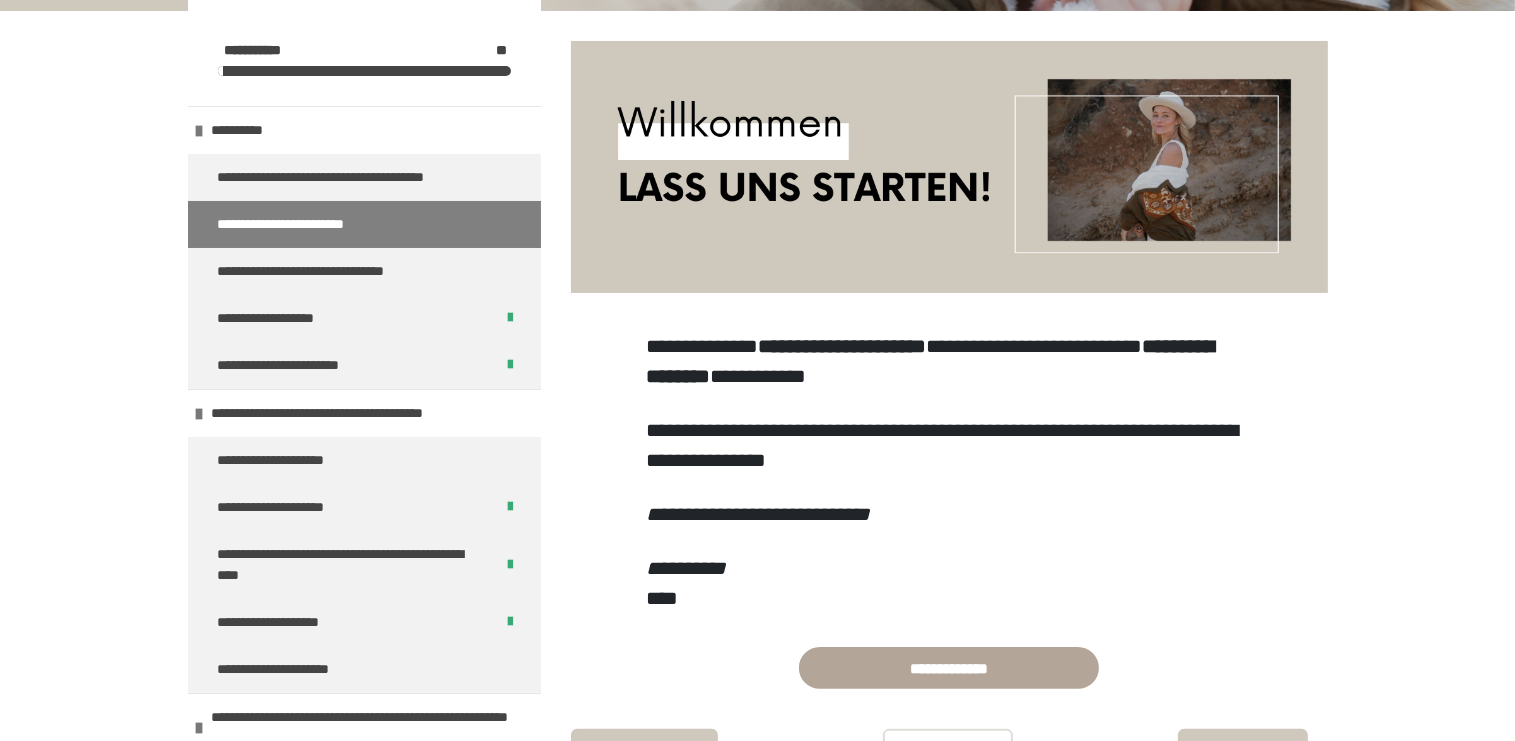 scroll, scrollTop: 332, scrollLeft: 0, axis: vertical 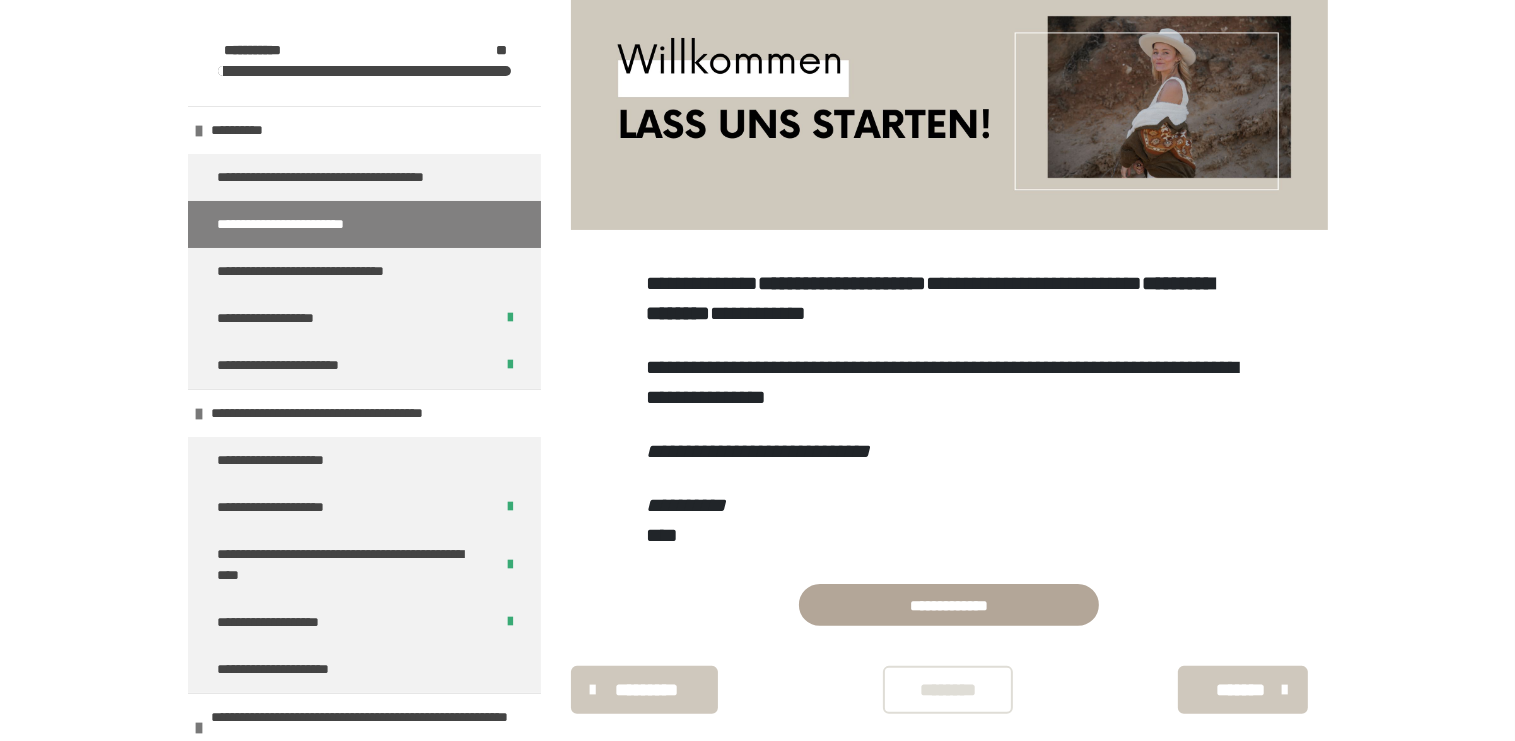 click on "*******" at bounding box center (1240, 690) 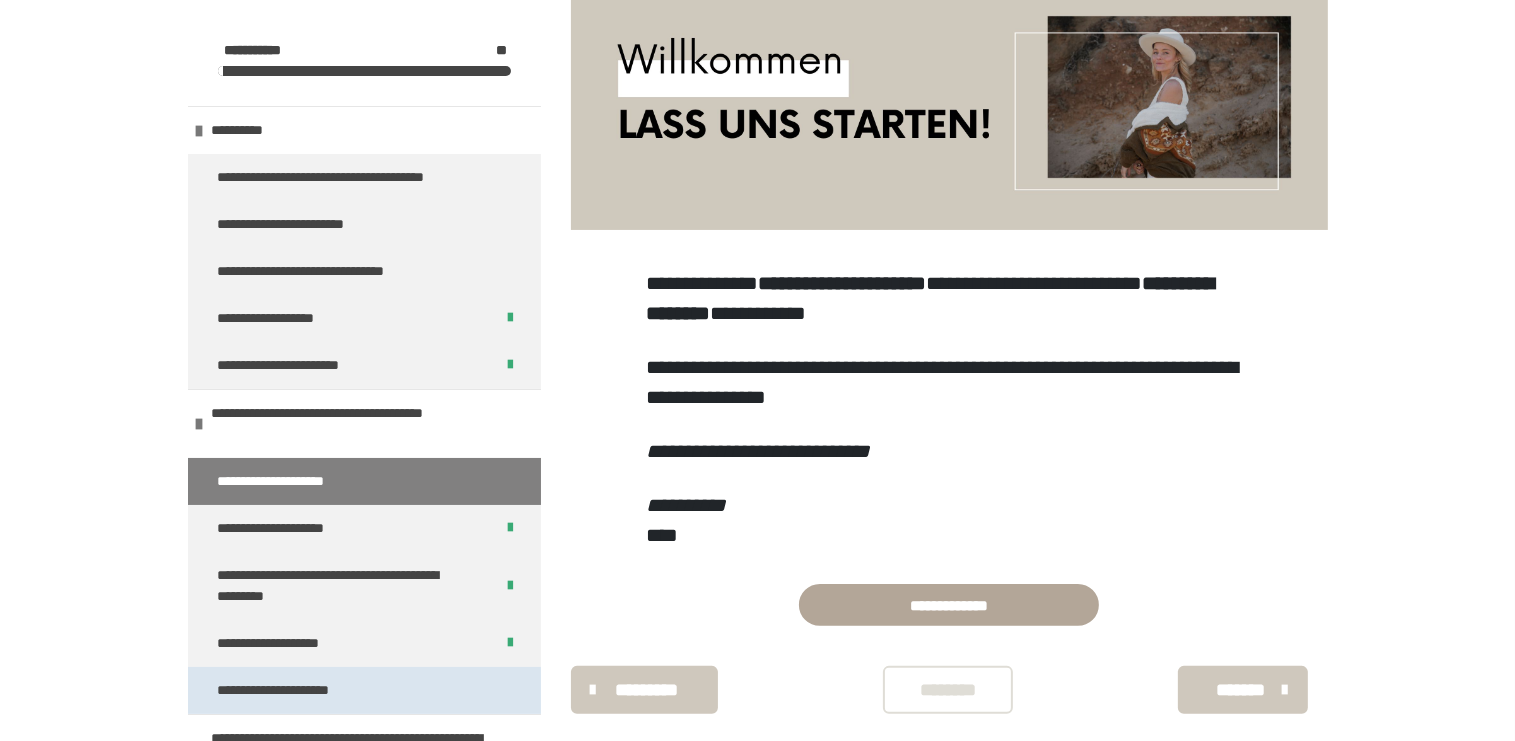 click on "**********" at bounding box center [296, 528] 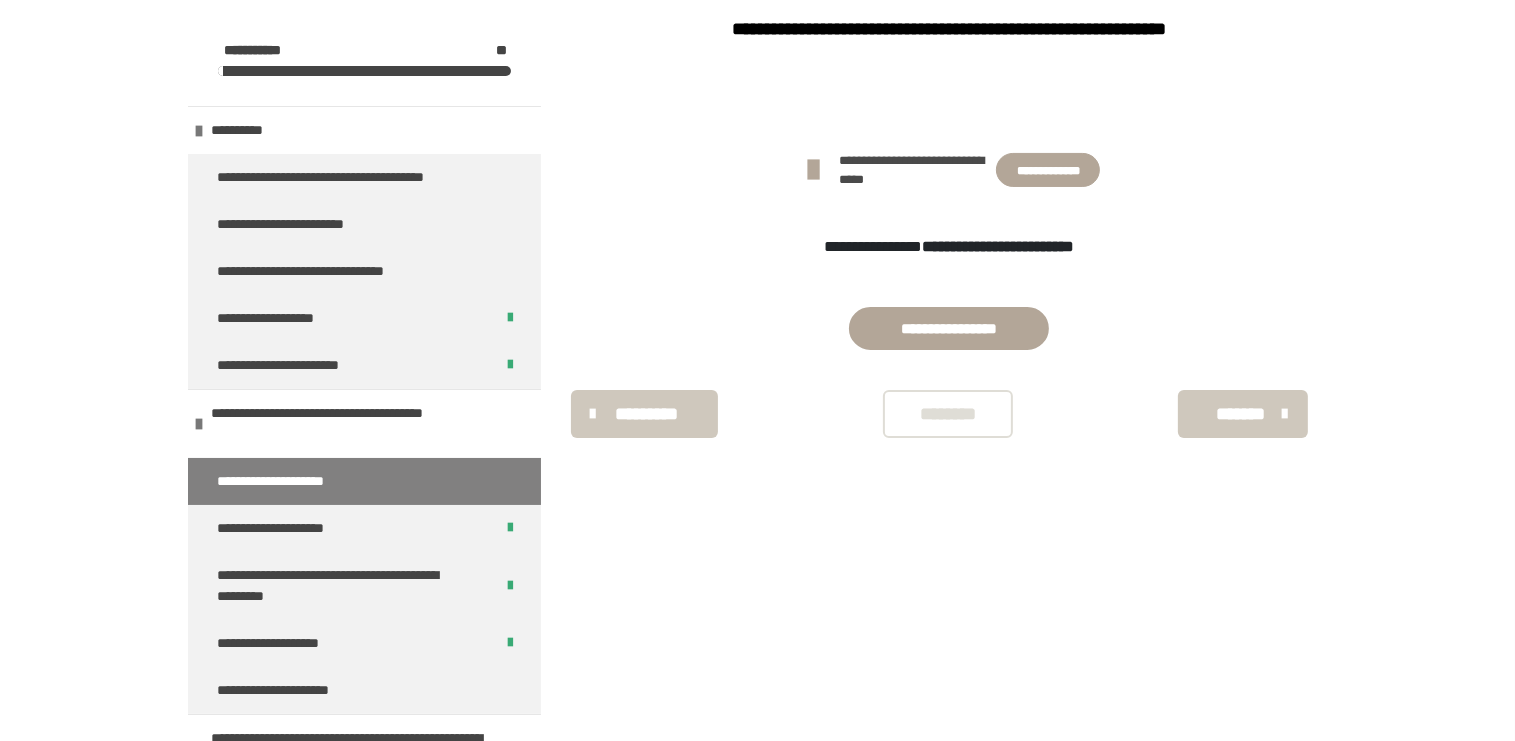 scroll, scrollTop: 269, scrollLeft: 0, axis: vertical 